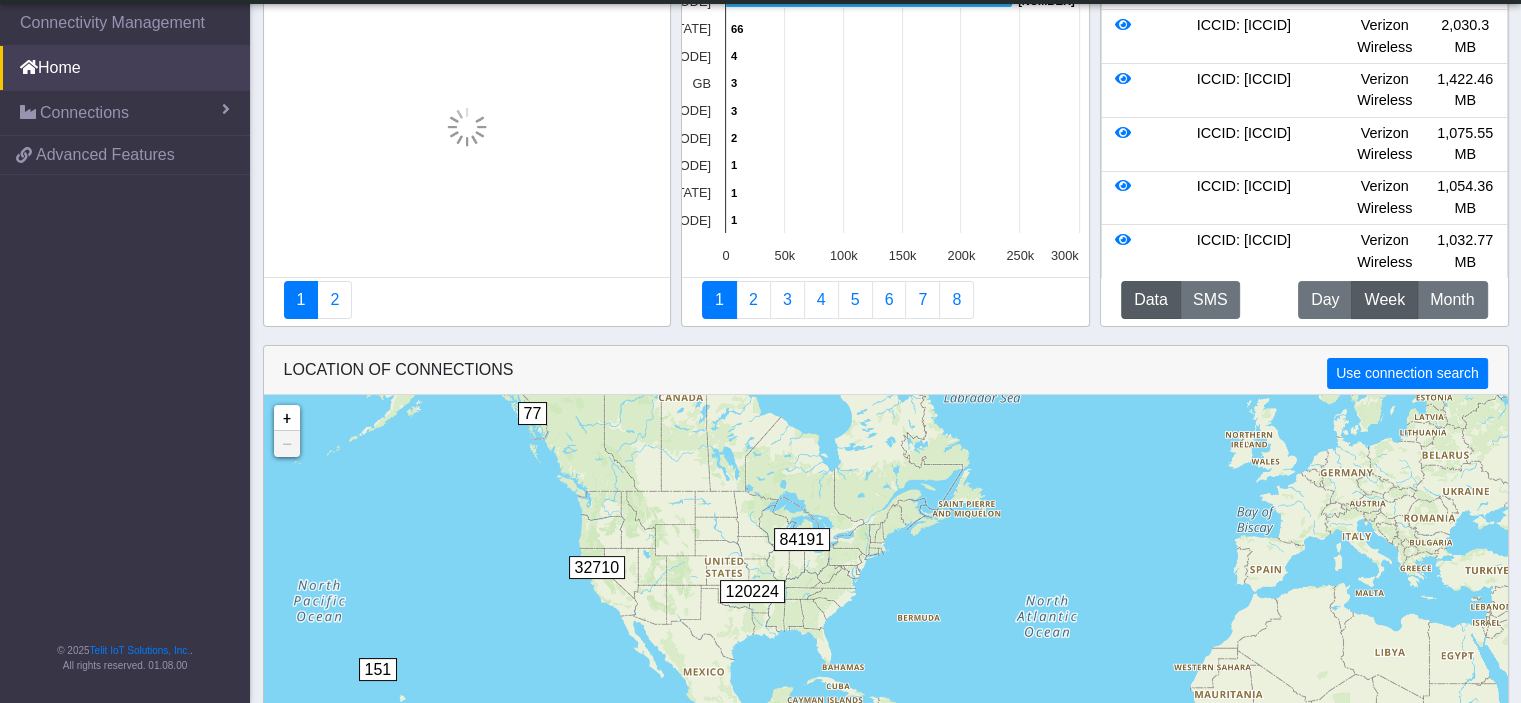 scroll, scrollTop: 0, scrollLeft: 0, axis: both 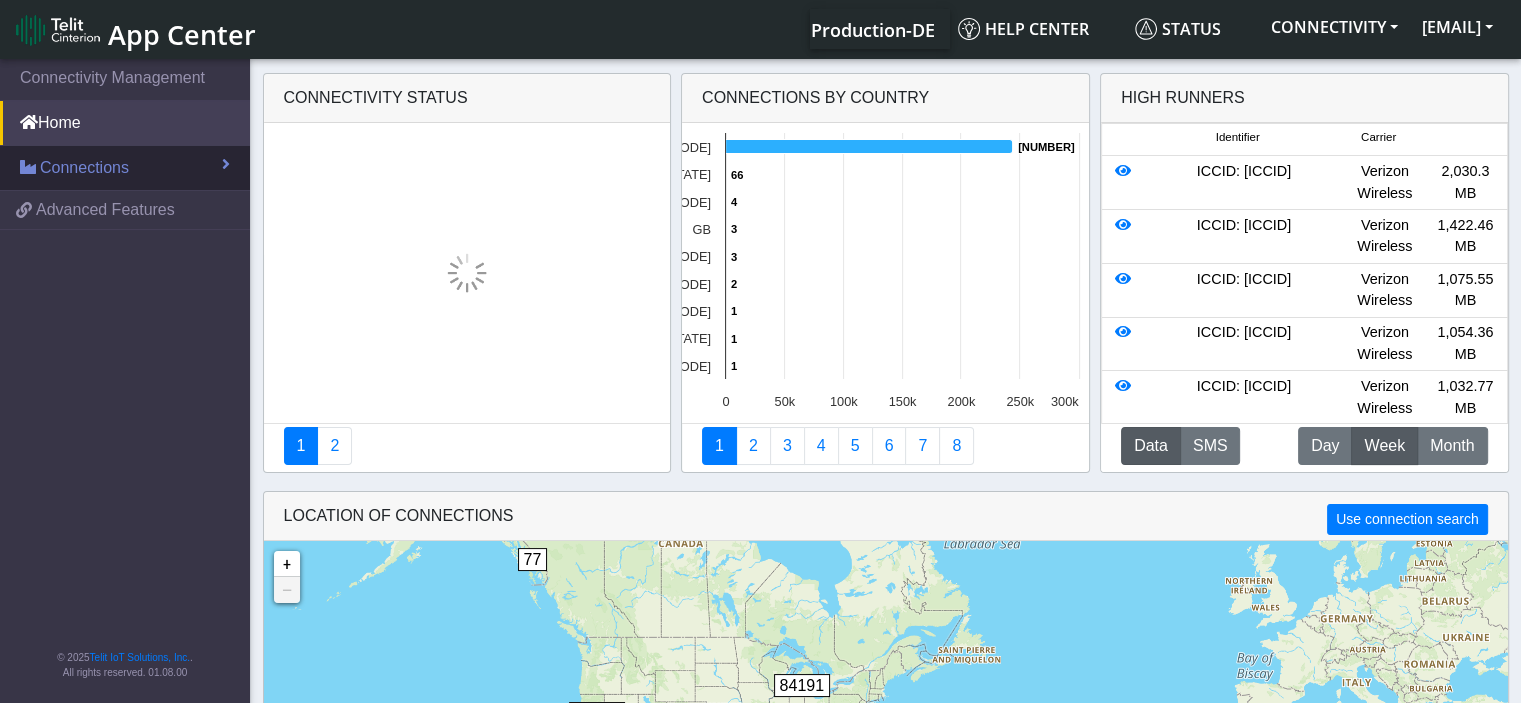 click on "Connections" at bounding box center [125, 168] 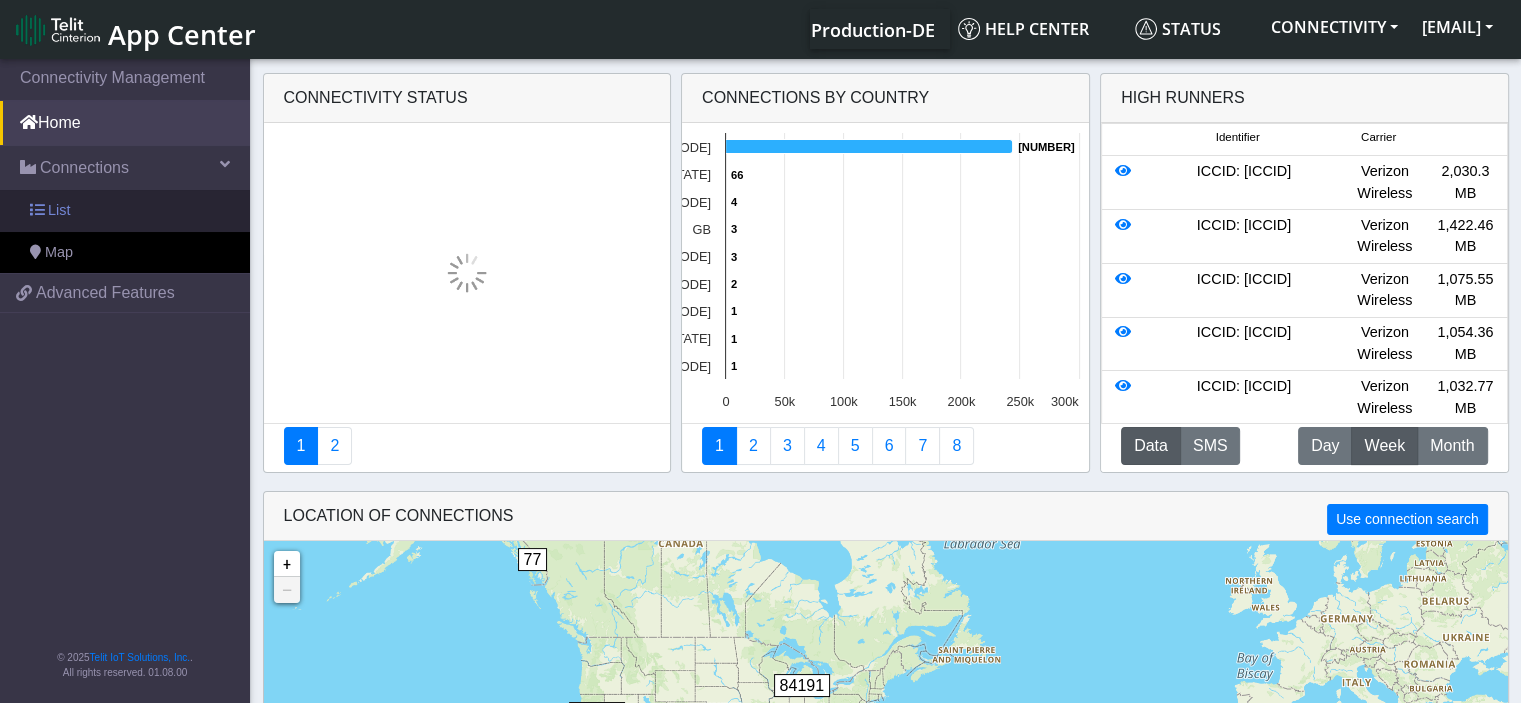 click on "List" at bounding box center (125, 211) 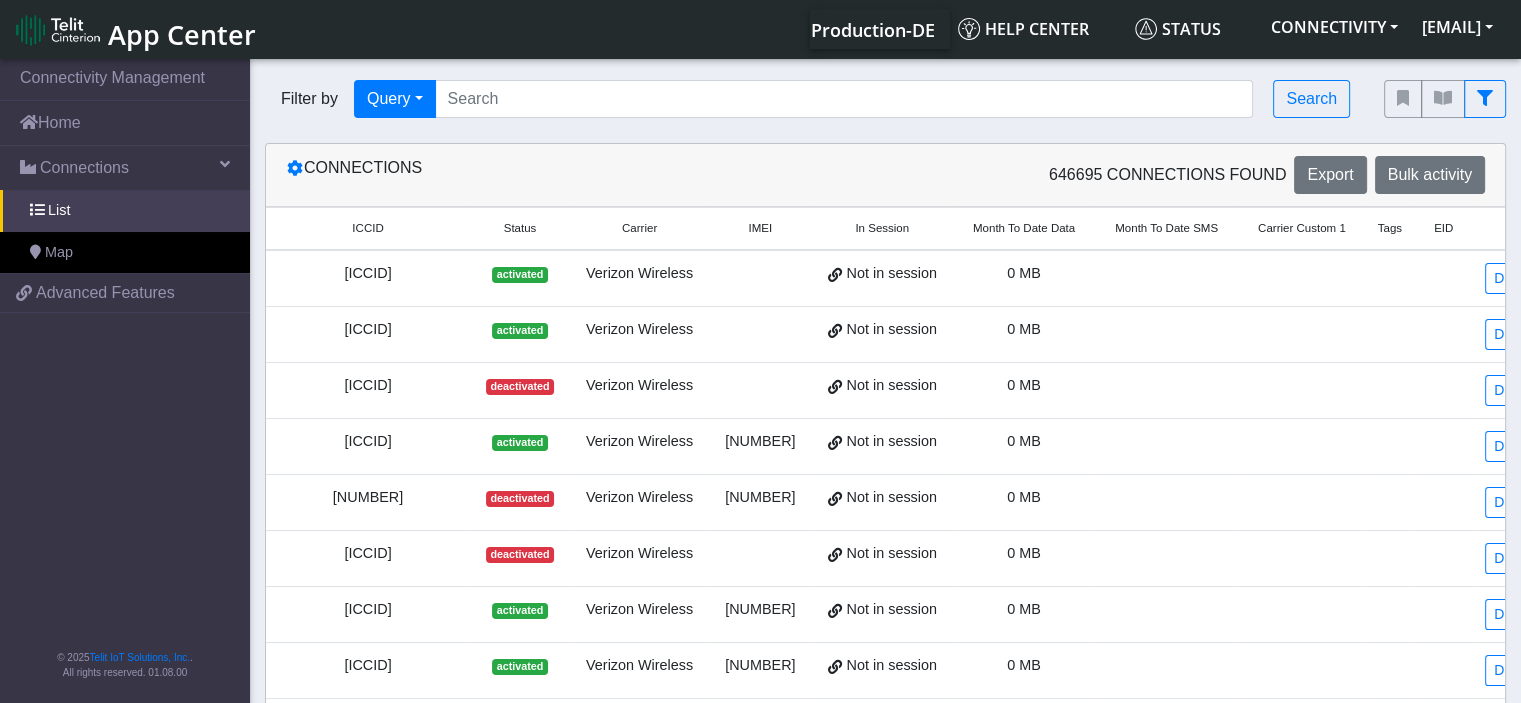 click on "Filter by Query Query In Session Not connected Tags Country Operator Search" at bounding box center [809, 99] 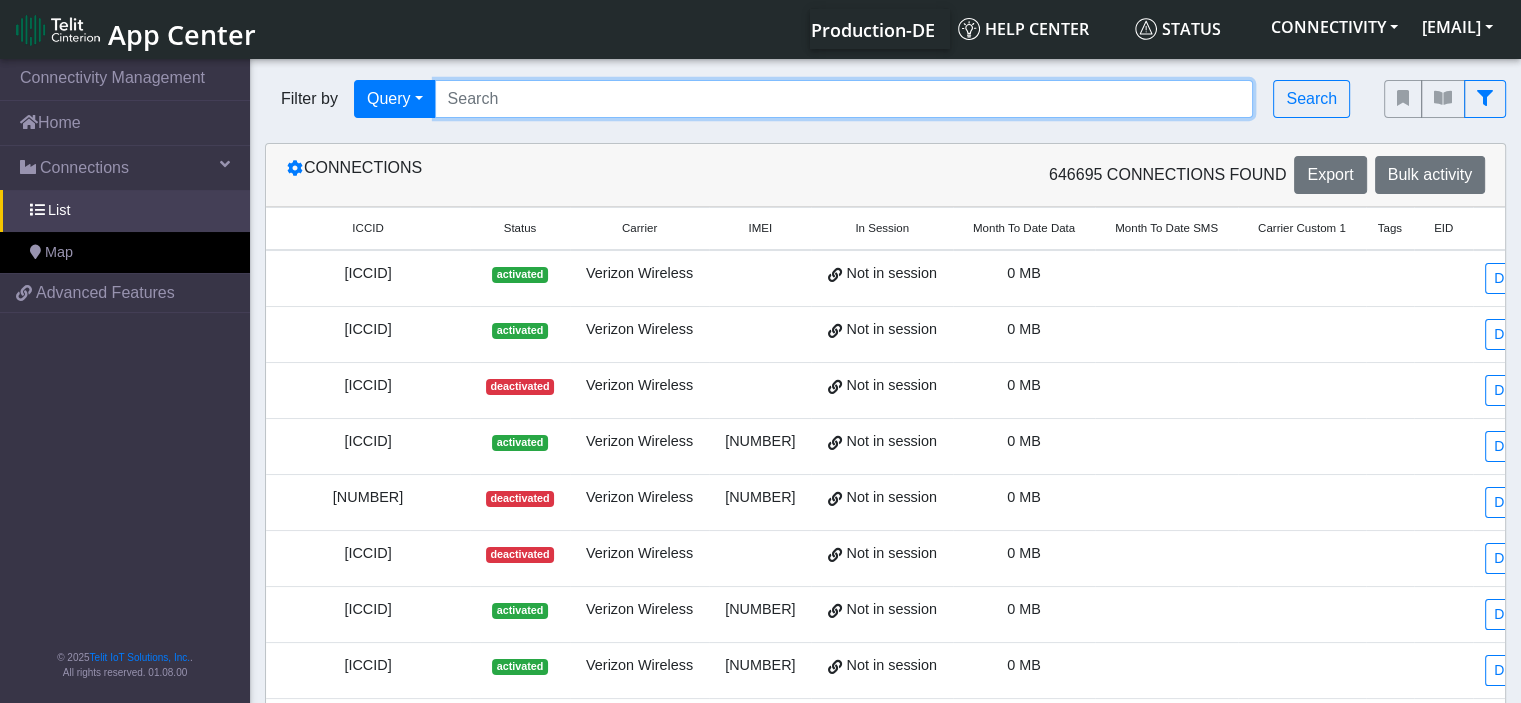 click at bounding box center [844, 99] 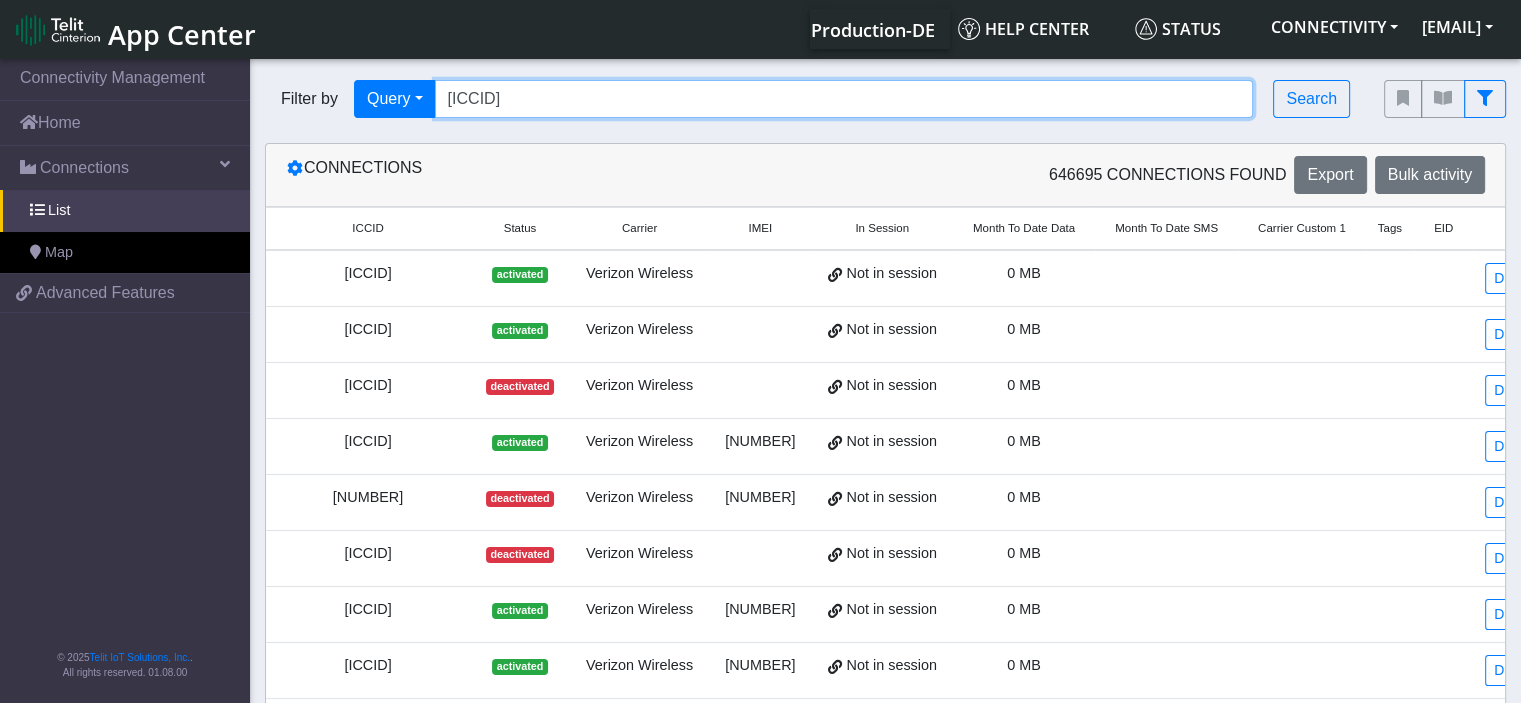 type on "[ICCID]" 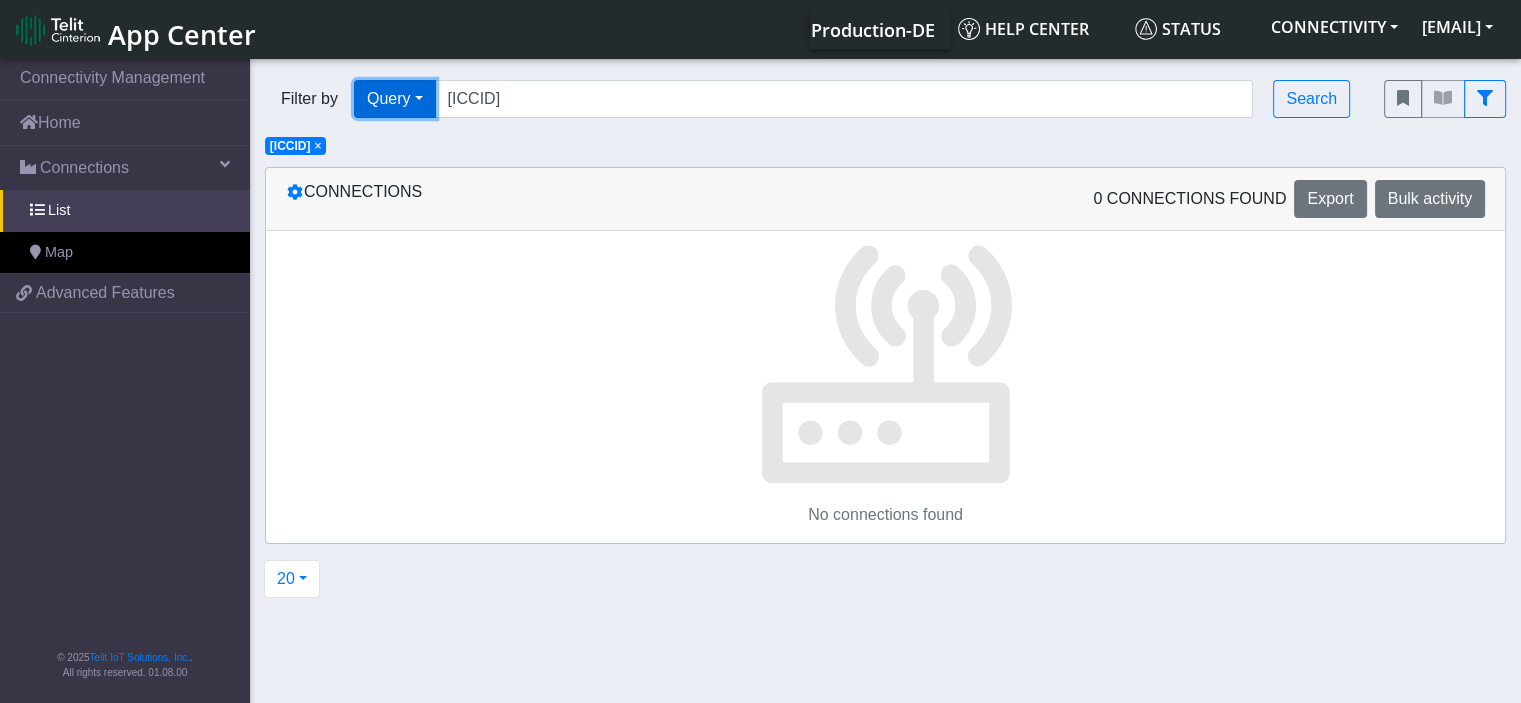 click on "Query" at bounding box center [395, 99] 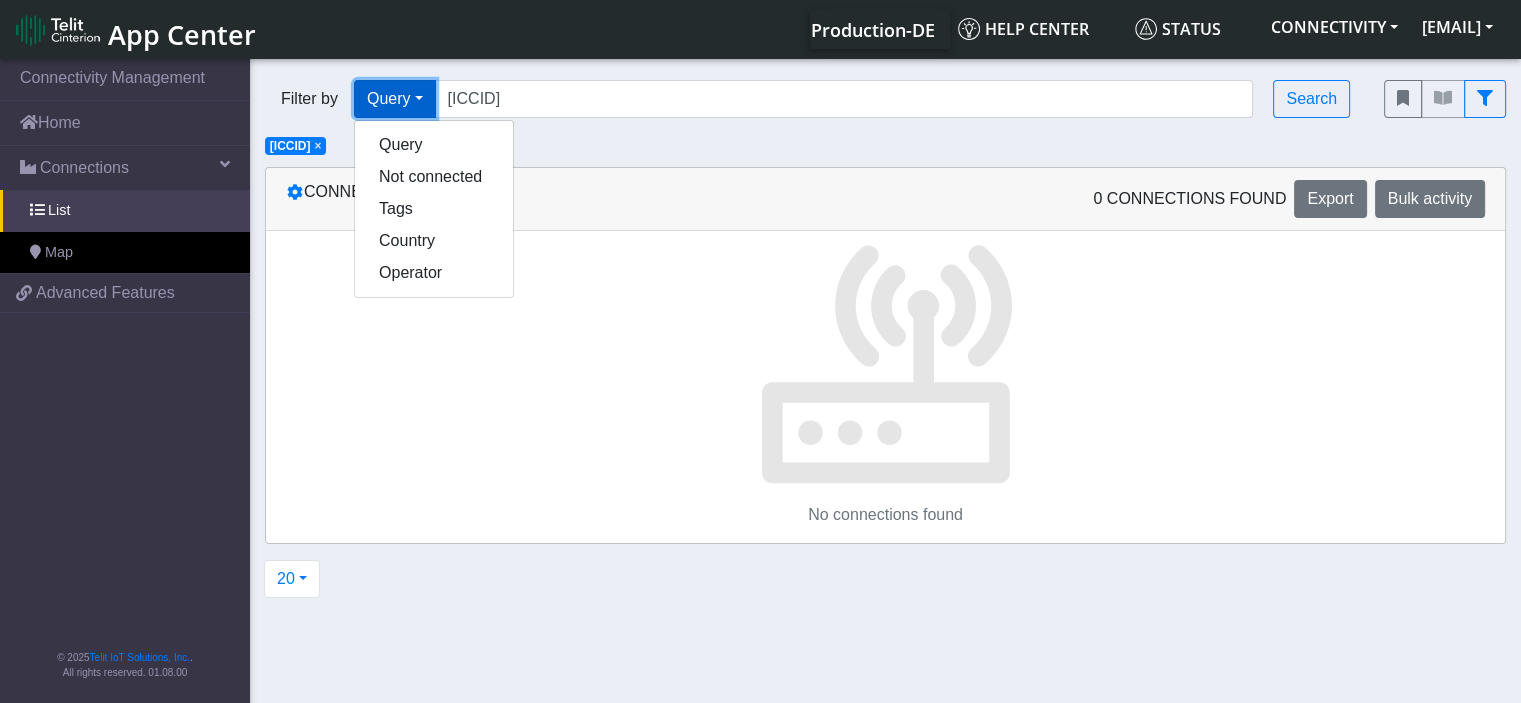 click on "Query" at bounding box center [395, 99] 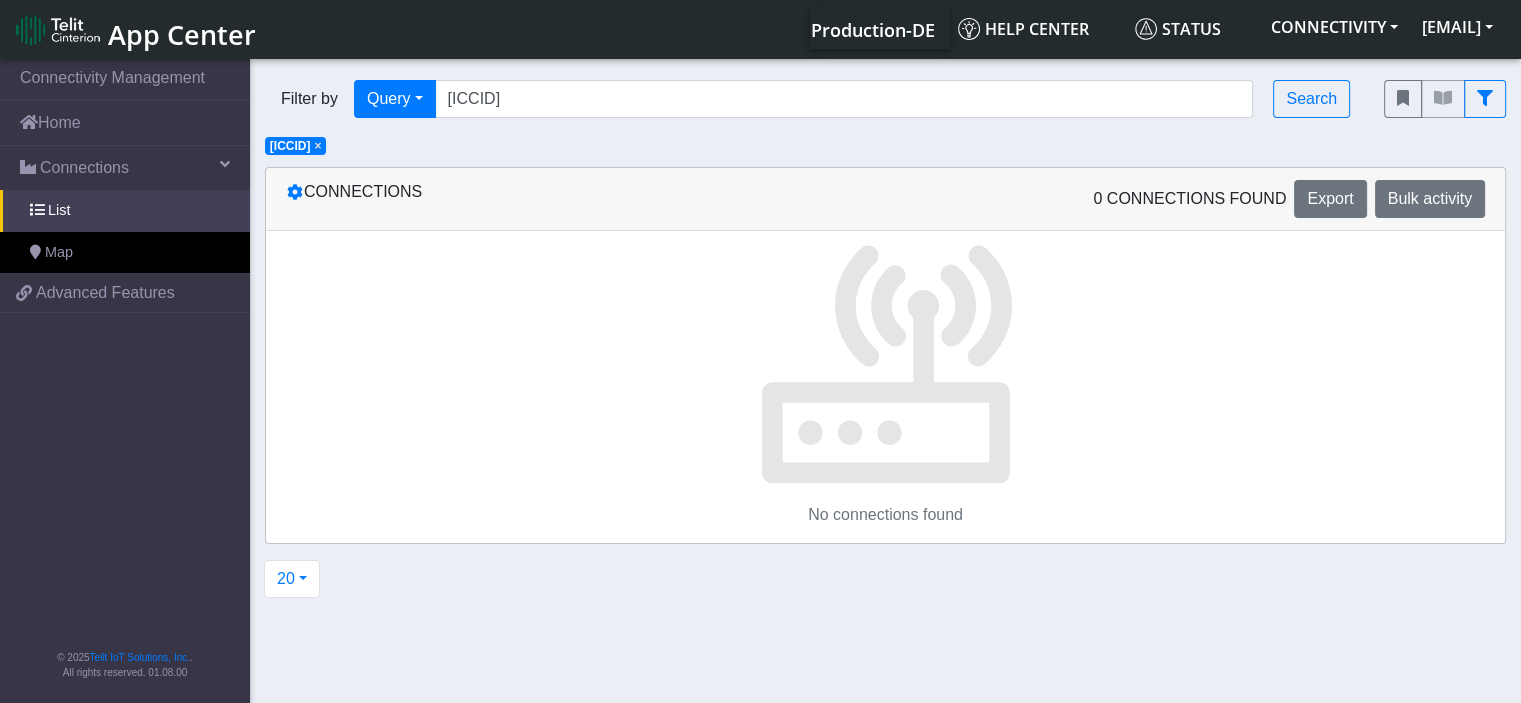 click on "Filter by Query Query Not connected Tags Country Operator [ICCID] Search × [ICCID]" at bounding box center [885, 111] 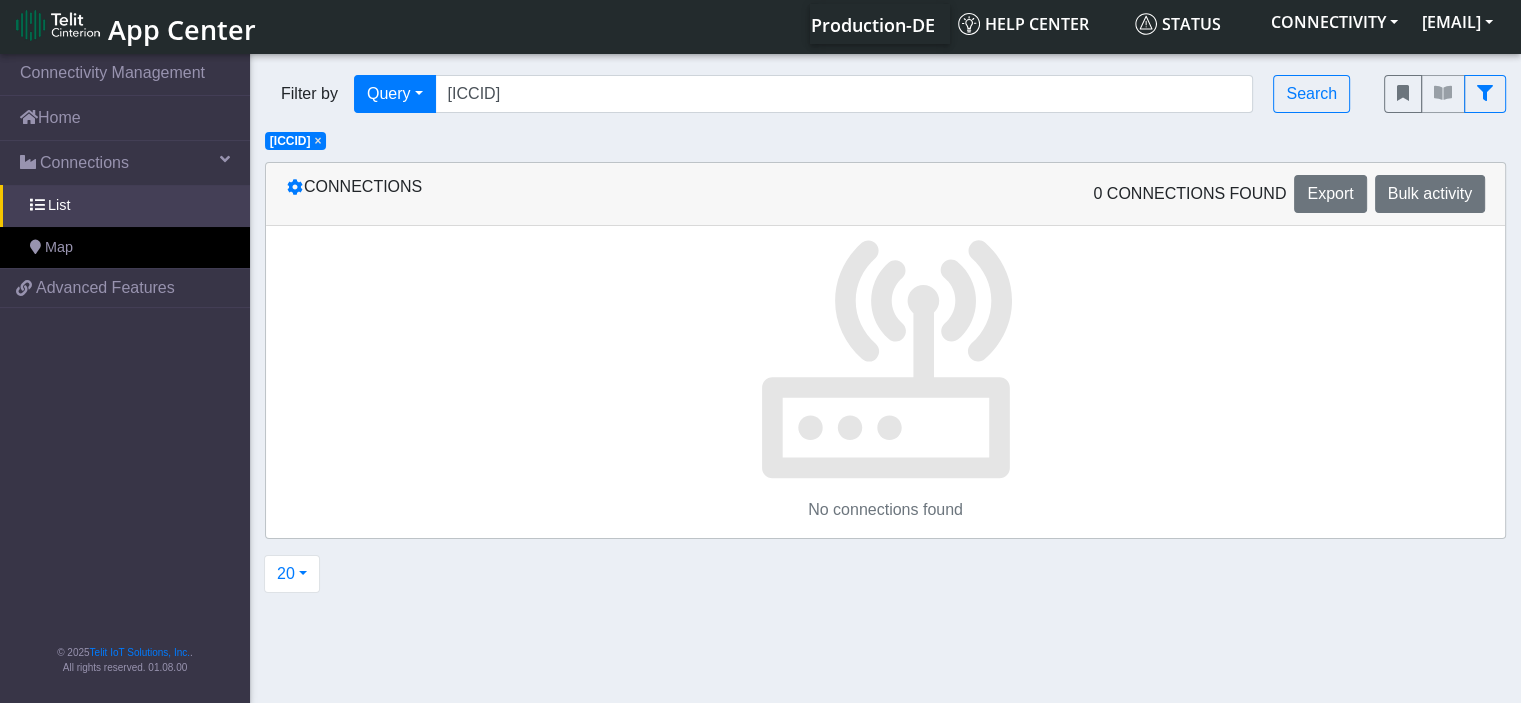 scroll, scrollTop: 7, scrollLeft: 0, axis: vertical 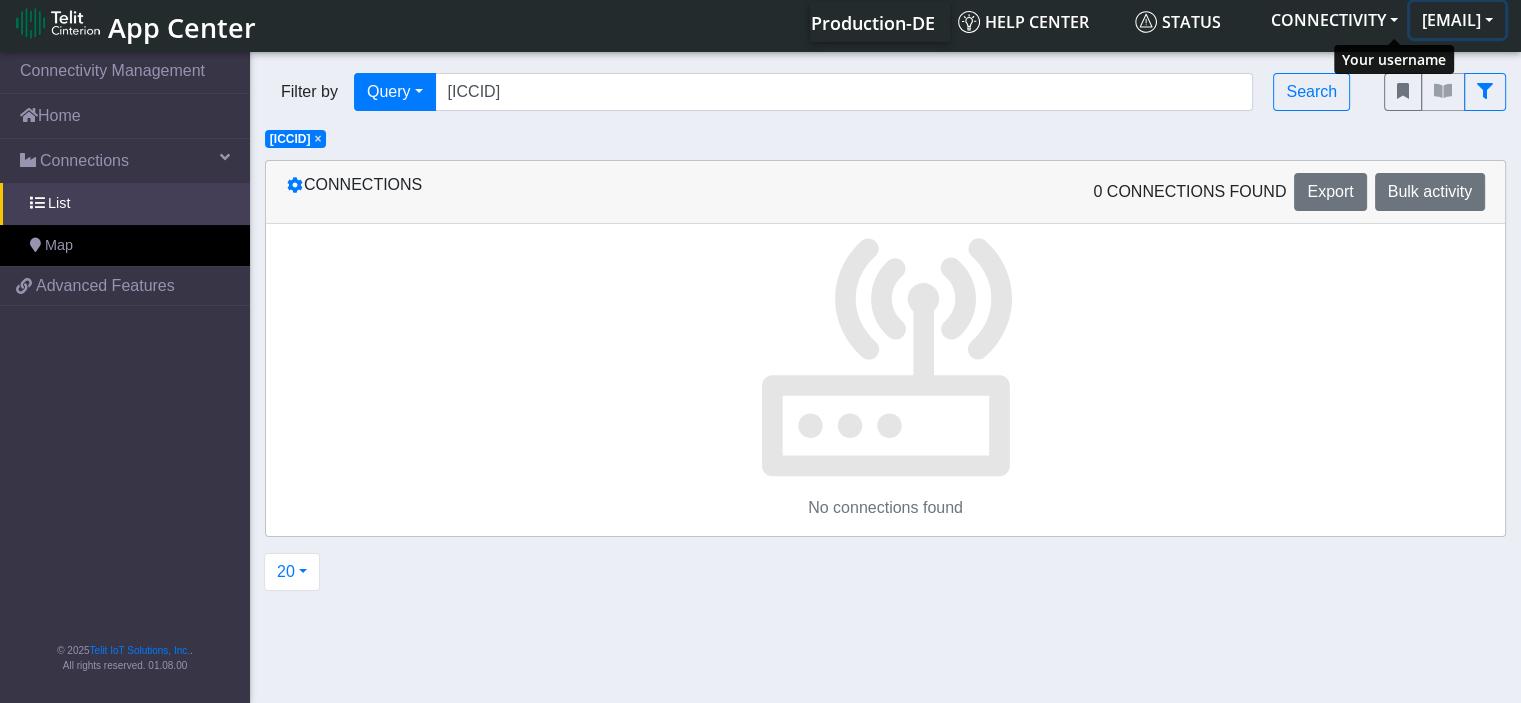 click on "[EMAIL]" at bounding box center [1457, 20] 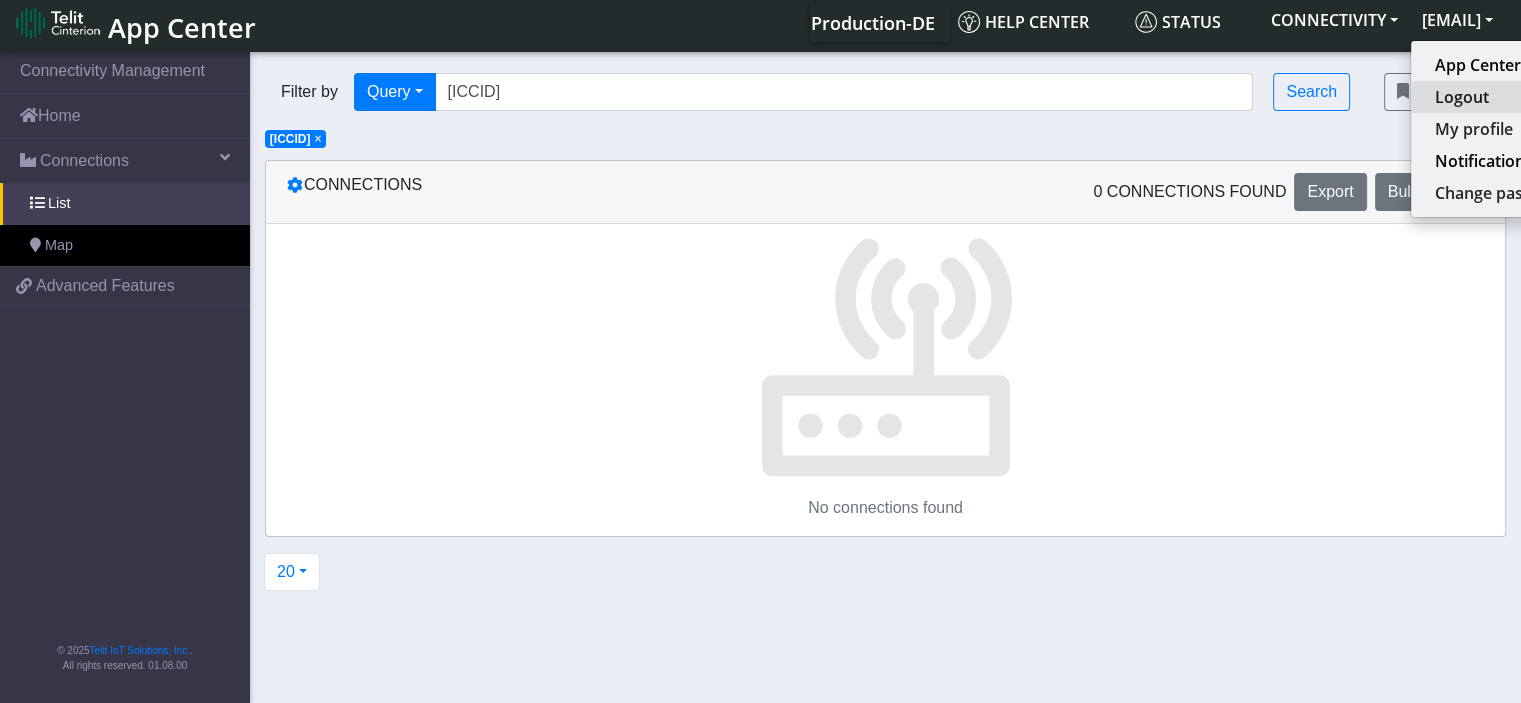 click on "Logout" at bounding box center (1510, 97) 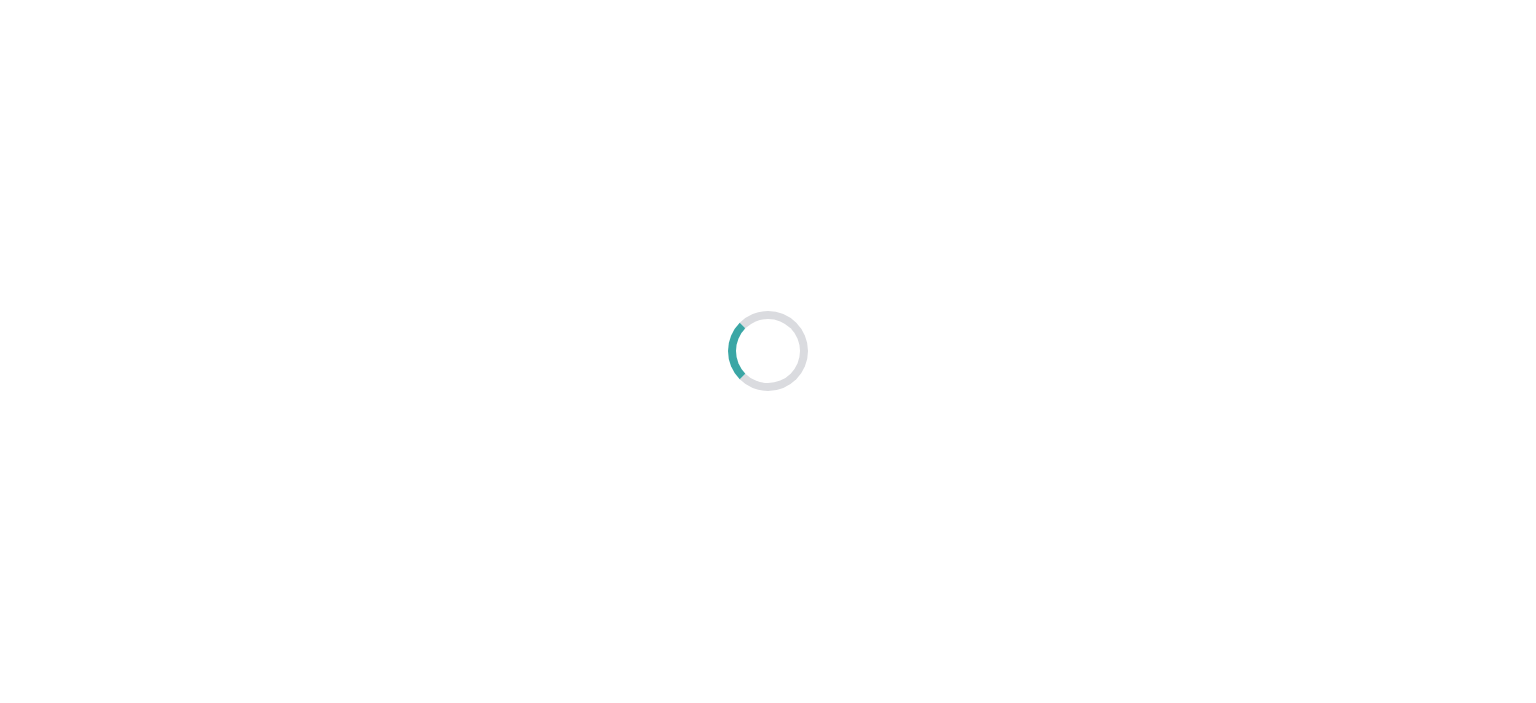 scroll, scrollTop: 0, scrollLeft: 0, axis: both 